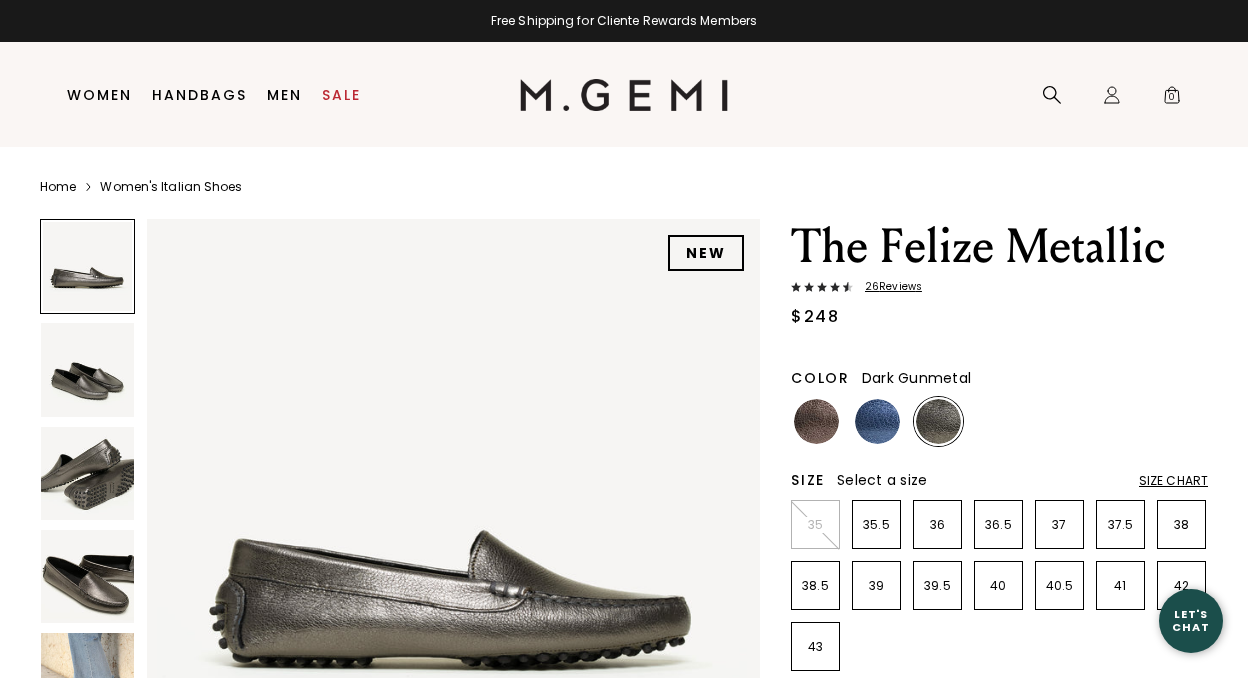 scroll, scrollTop: 0, scrollLeft: 0, axis: both 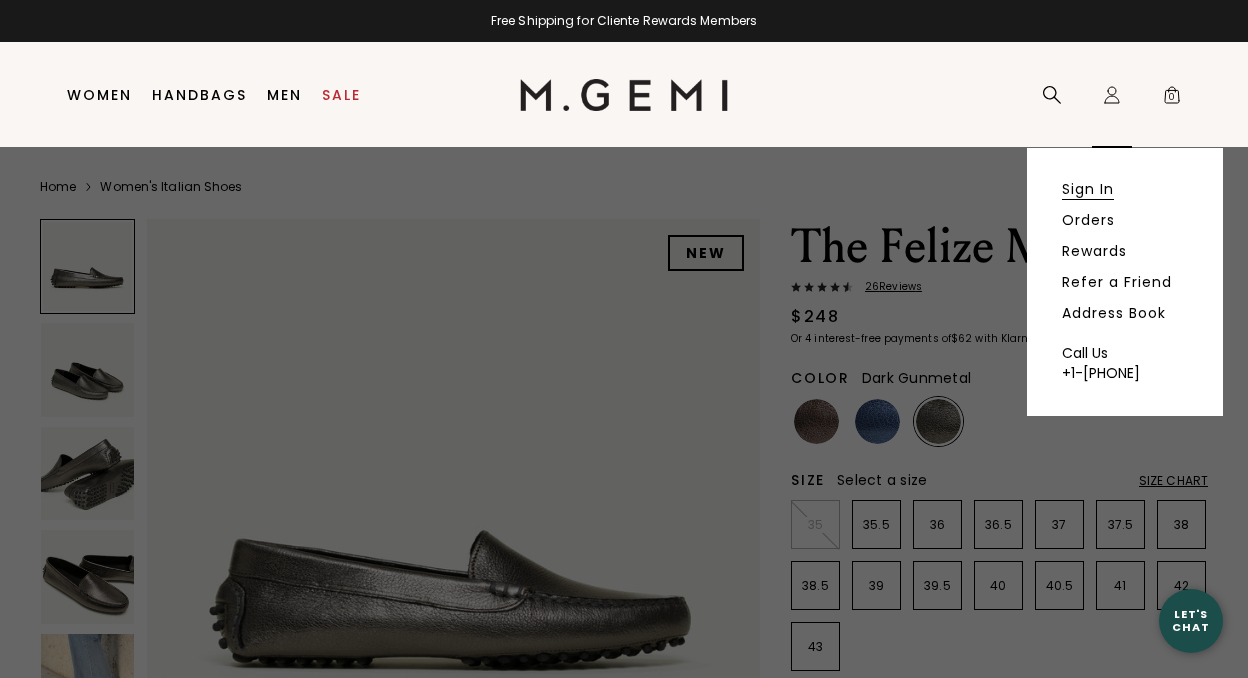click on "Sign In" at bounding box center (1088, 189) 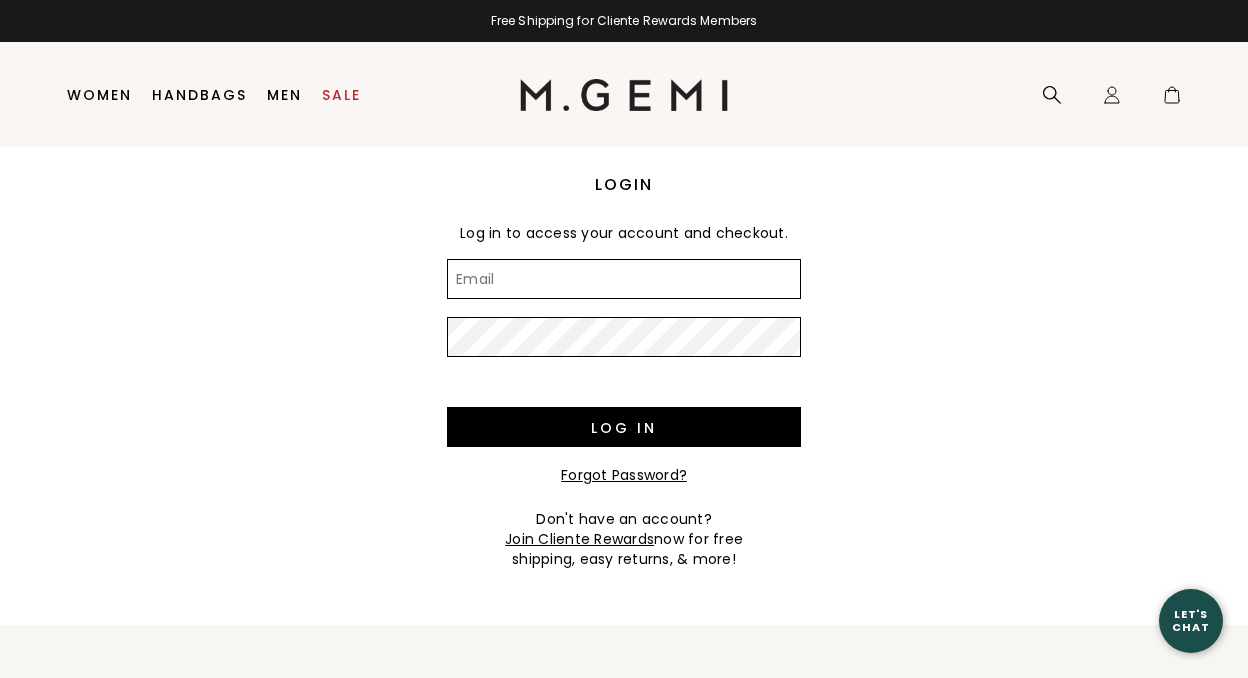 scroll, scrollTop: 0, scrollLeft: 0, axis: both 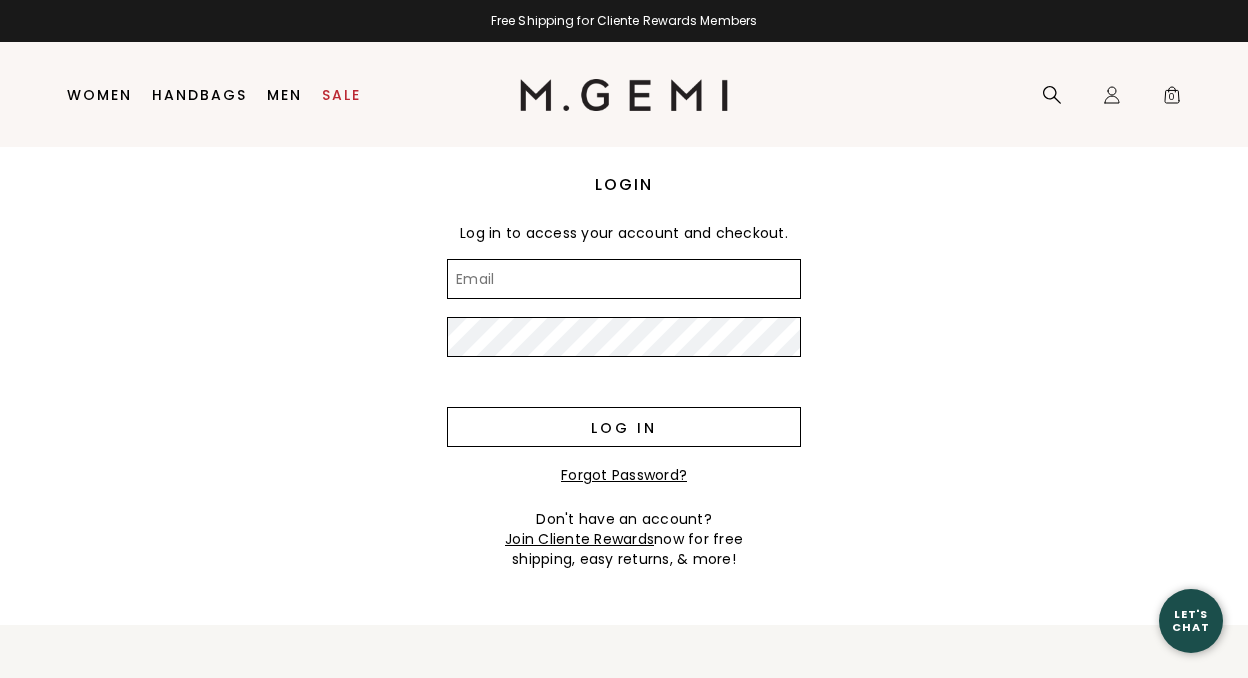 type on "[FIRST].[LAST]@example.com" 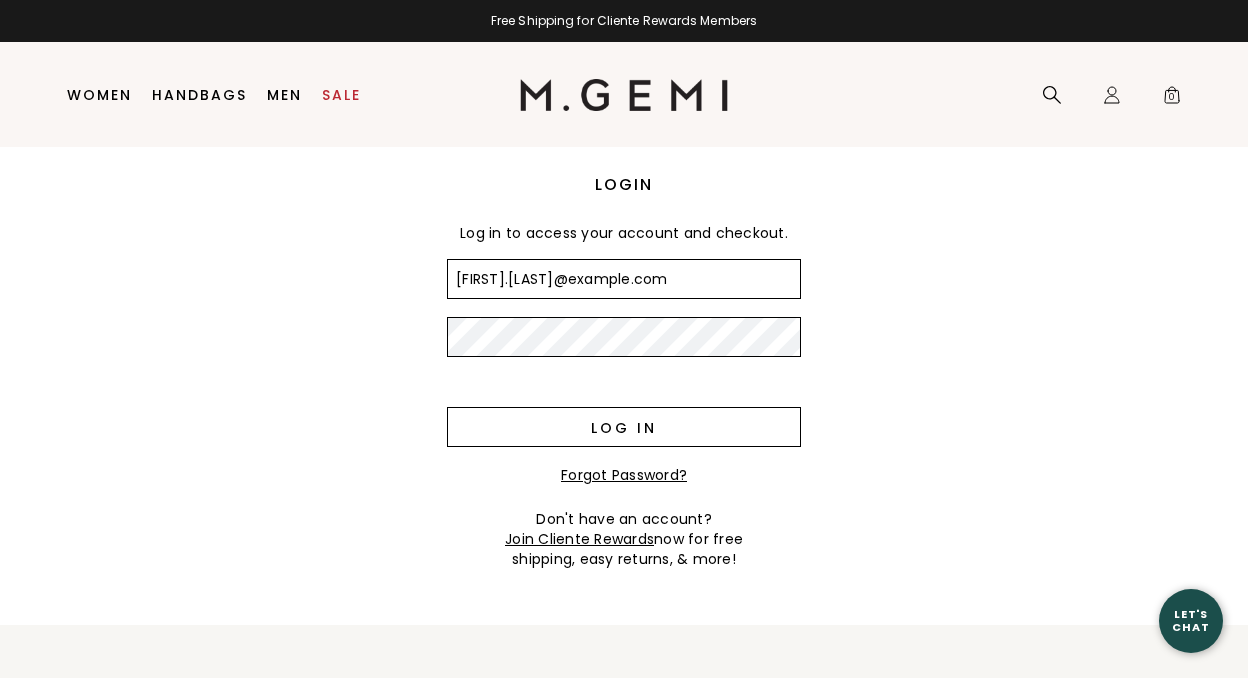 click on "Log in" at bounding box center (624, 427) 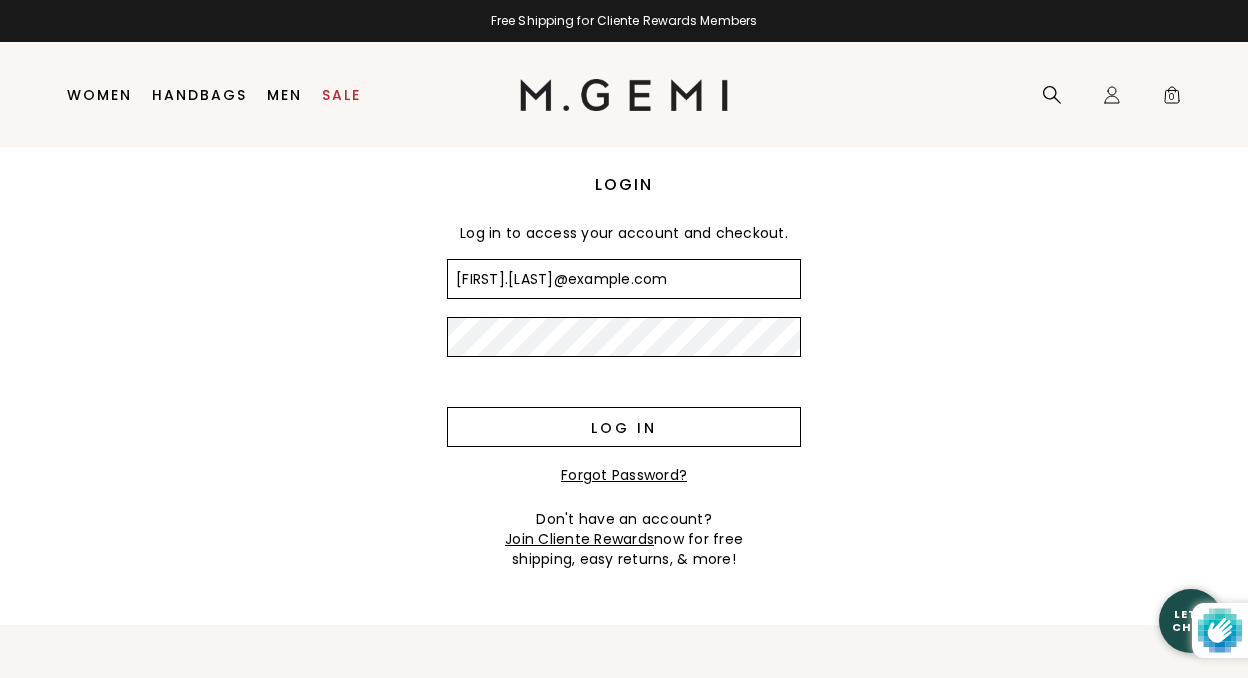 scroll, scrollTop: 0, scrollLeft: 0, axis: both 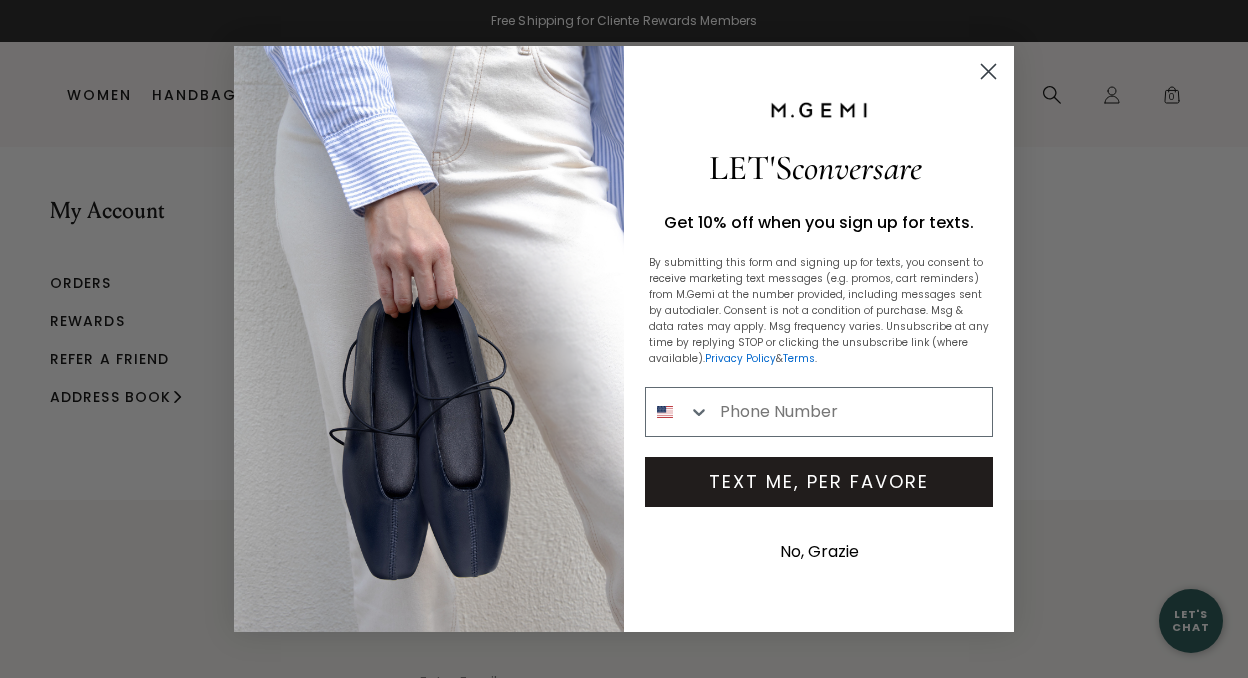 click 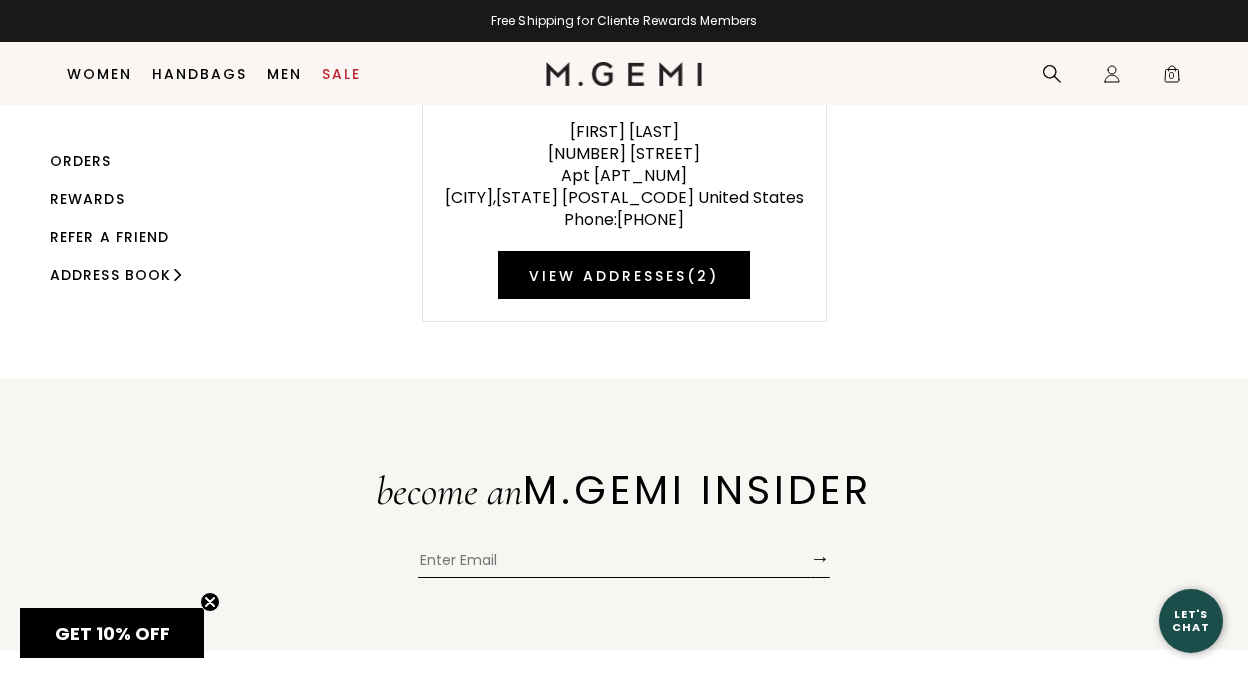 scroll, scrollTop: 34, scrollLeft: 0, axis: vertical 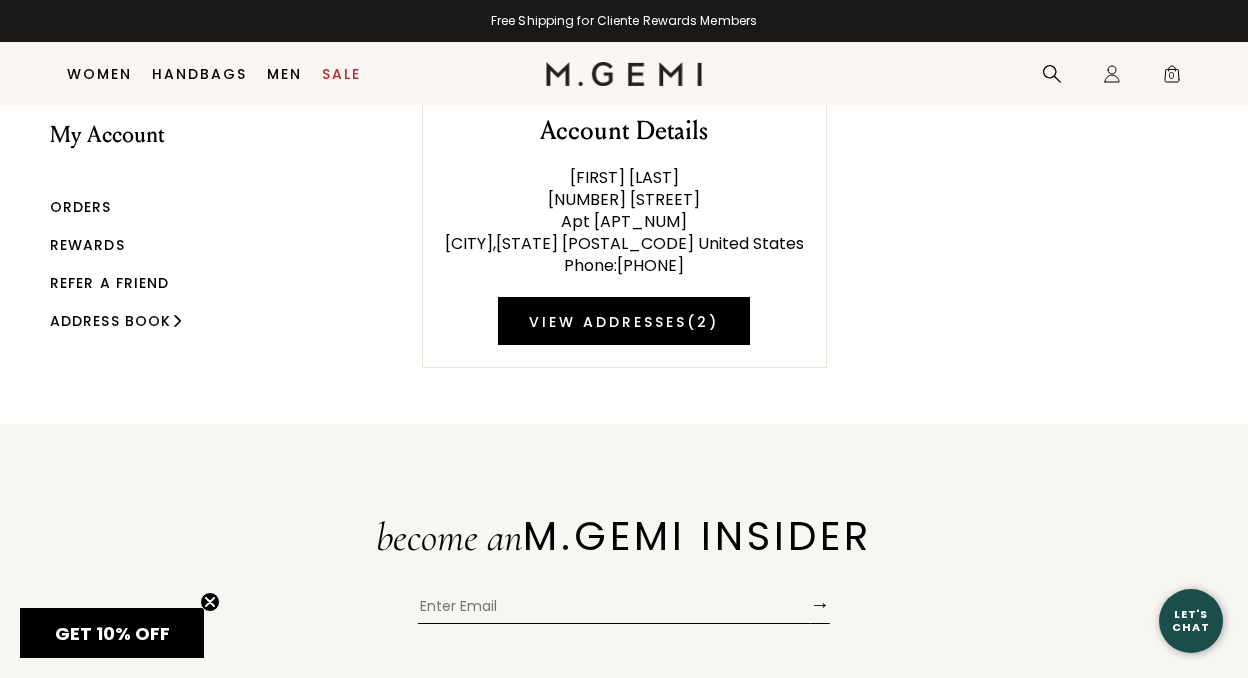 click 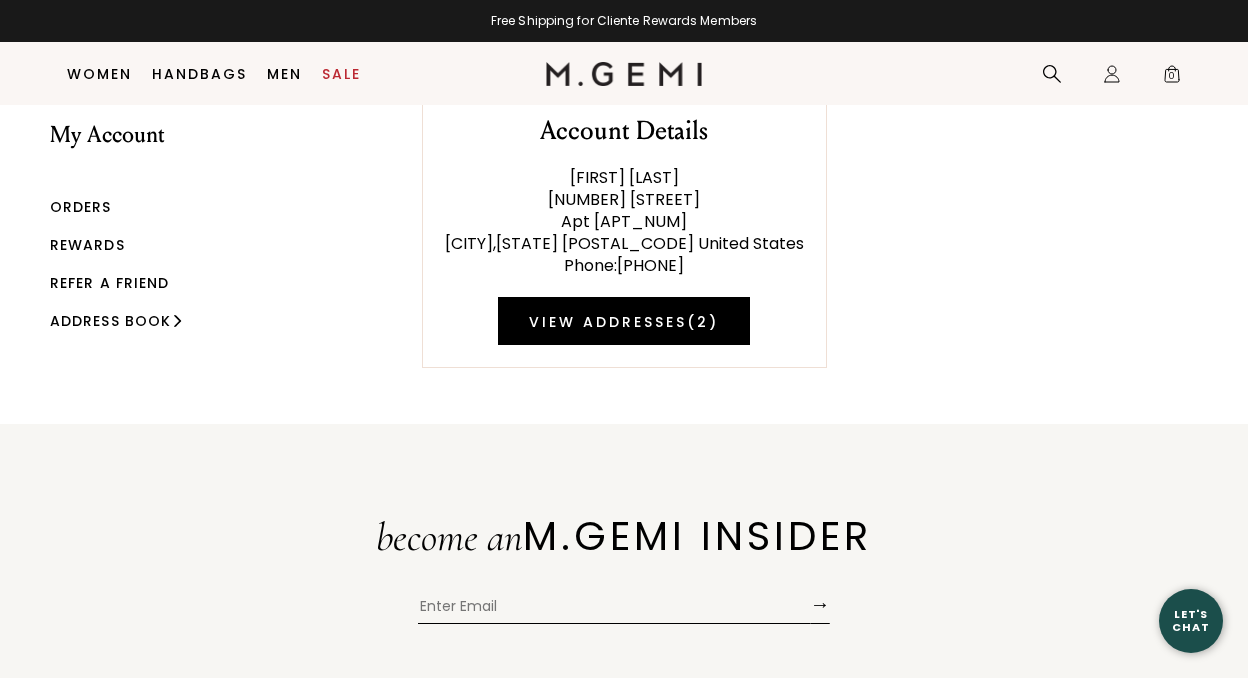 click on "Rewards" at bounding box center (87, 245) 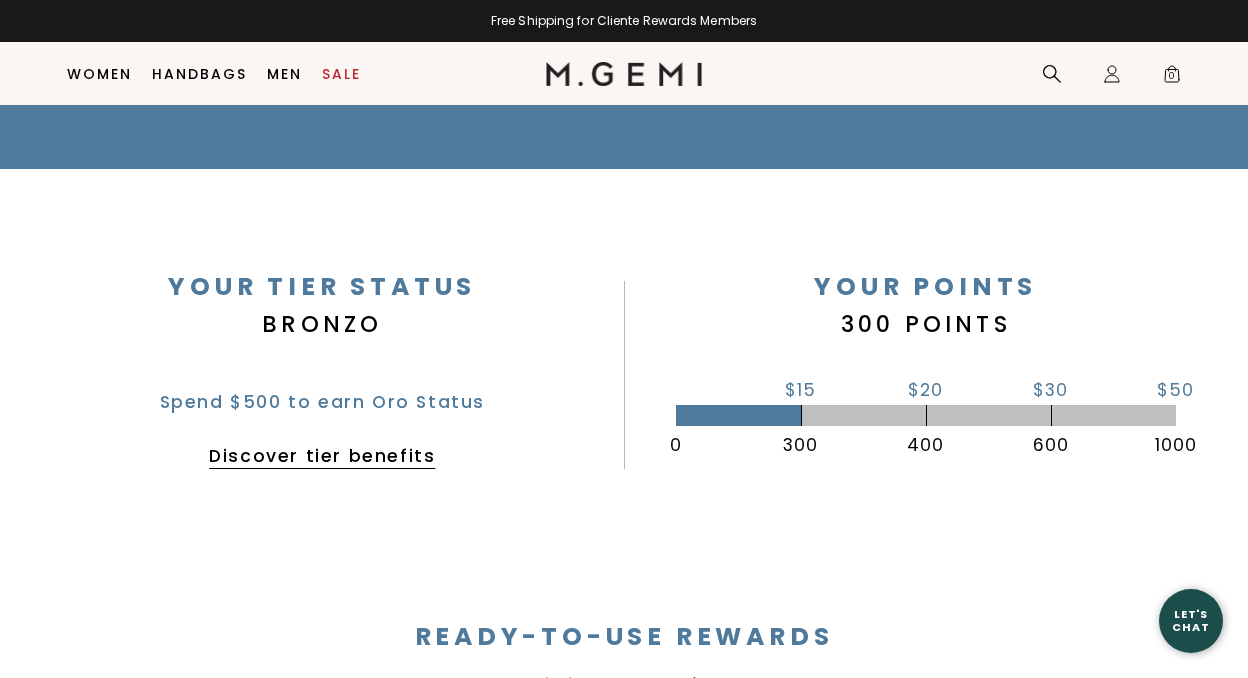 scroll, scrollTop: 359, scrollLeft: 0, axis: vertical 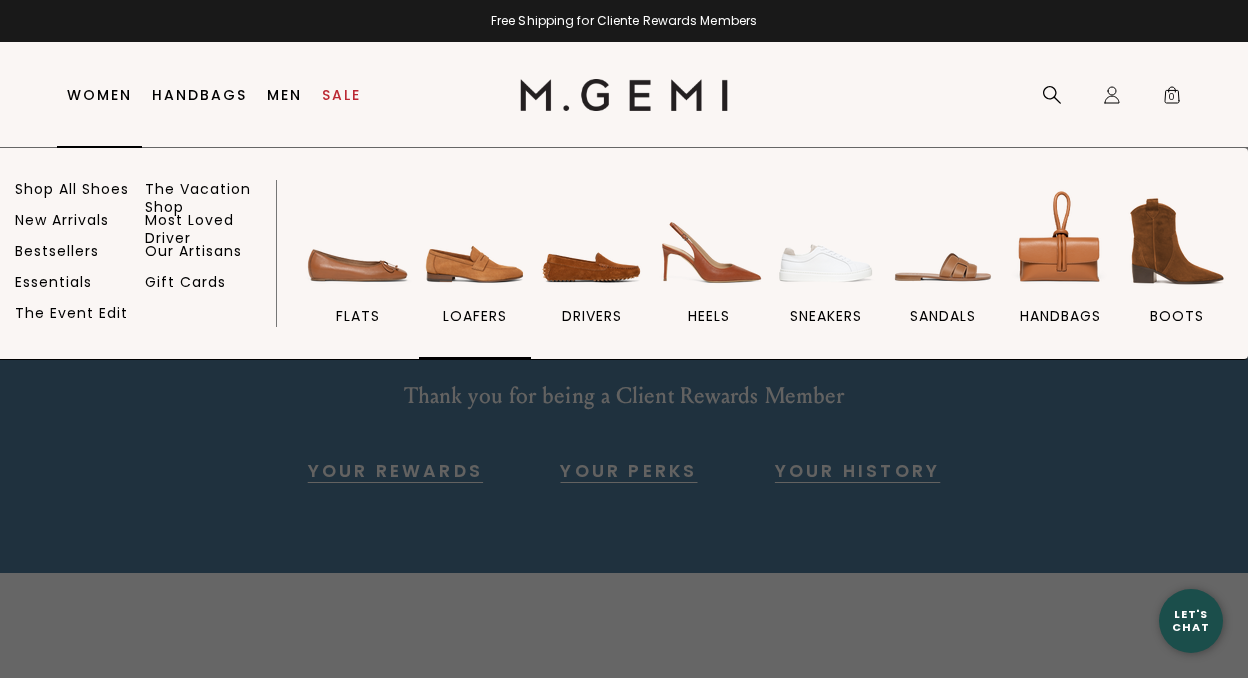 click at bounding box center [475, 241] 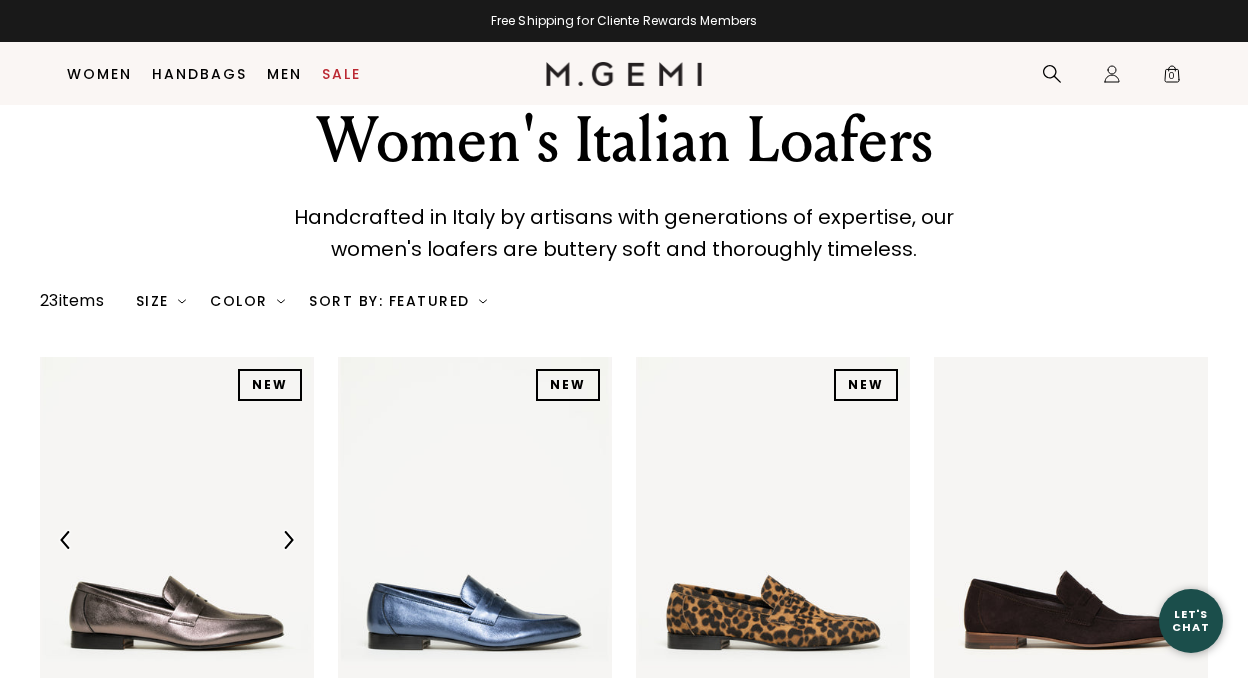 scroll, scrollTop: 530, scrollLeft: 0, axis: vertical 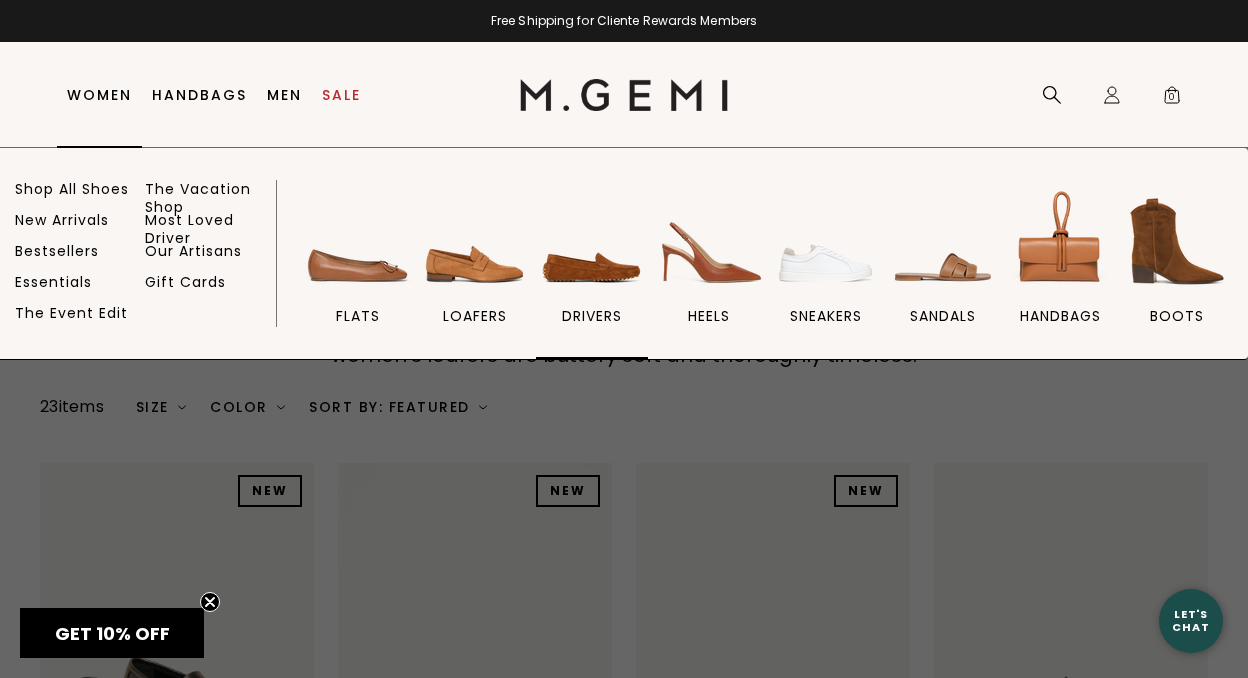 click at bounding box center [592, 241] 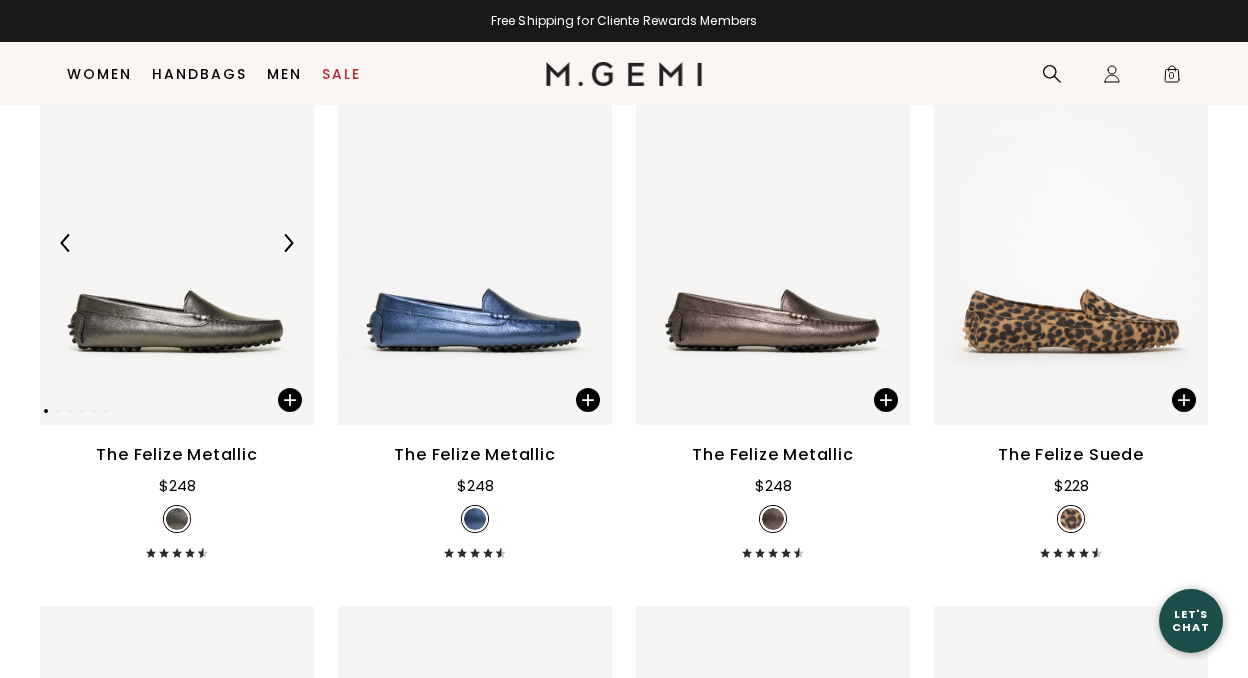 scroll, scrollTop: 326, scrollLeft: 0, axis: vertical 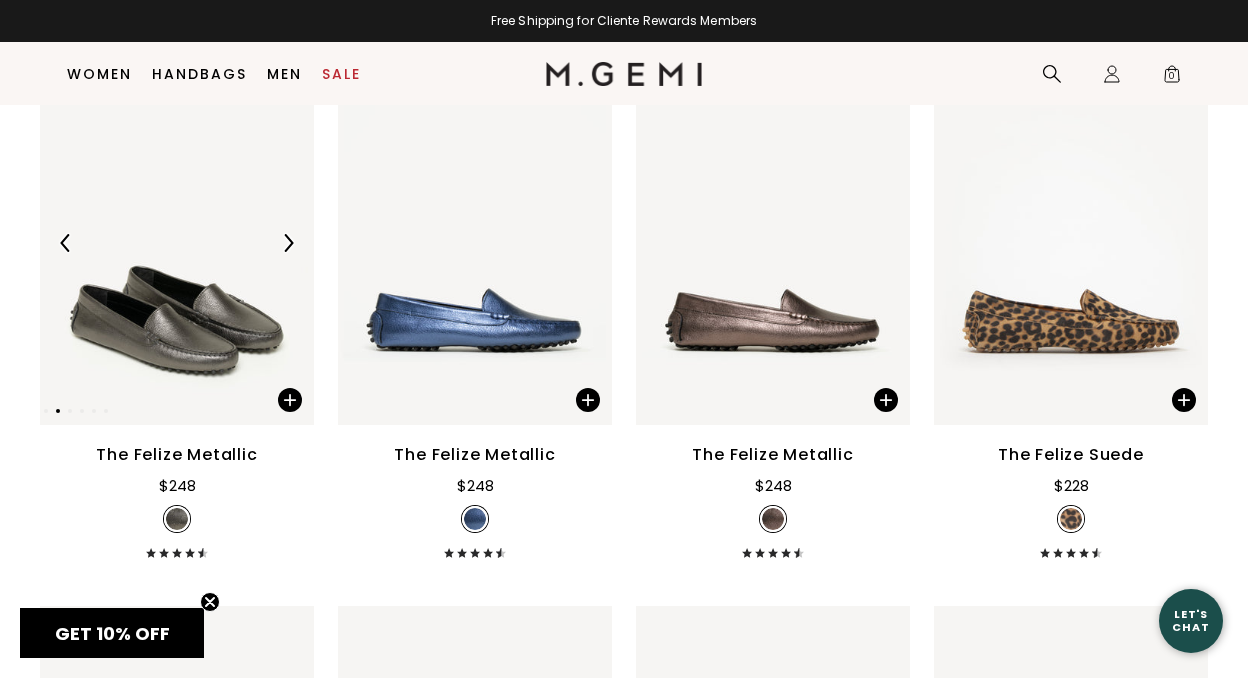 click at bounding box center (177, 242) 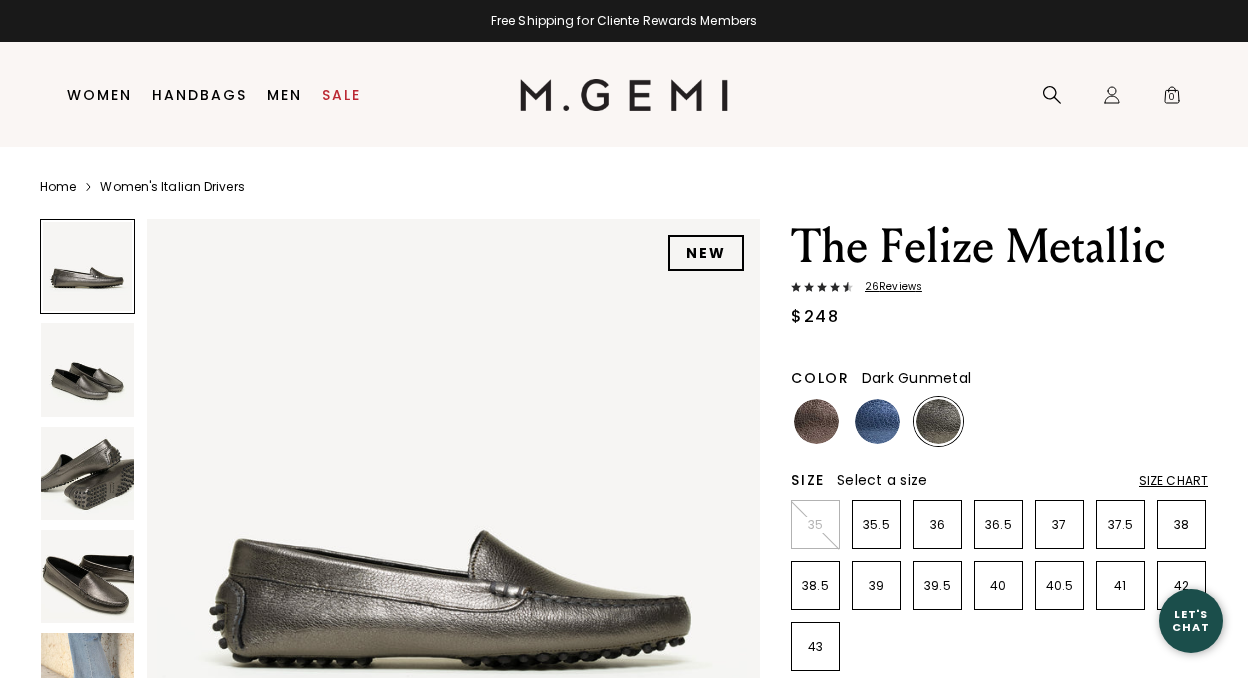 scroll, scrollTop: 0, scrollLeft: 0, axis: both 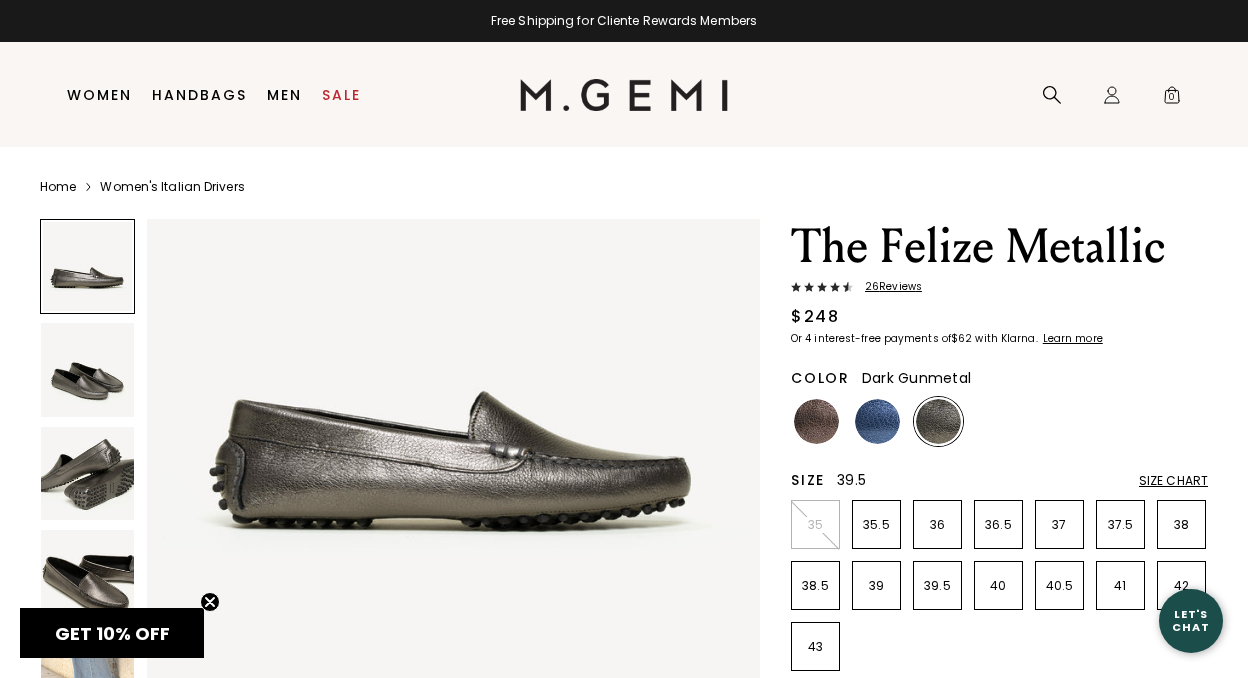 click on "39.5" at bounding box center [937, 586] 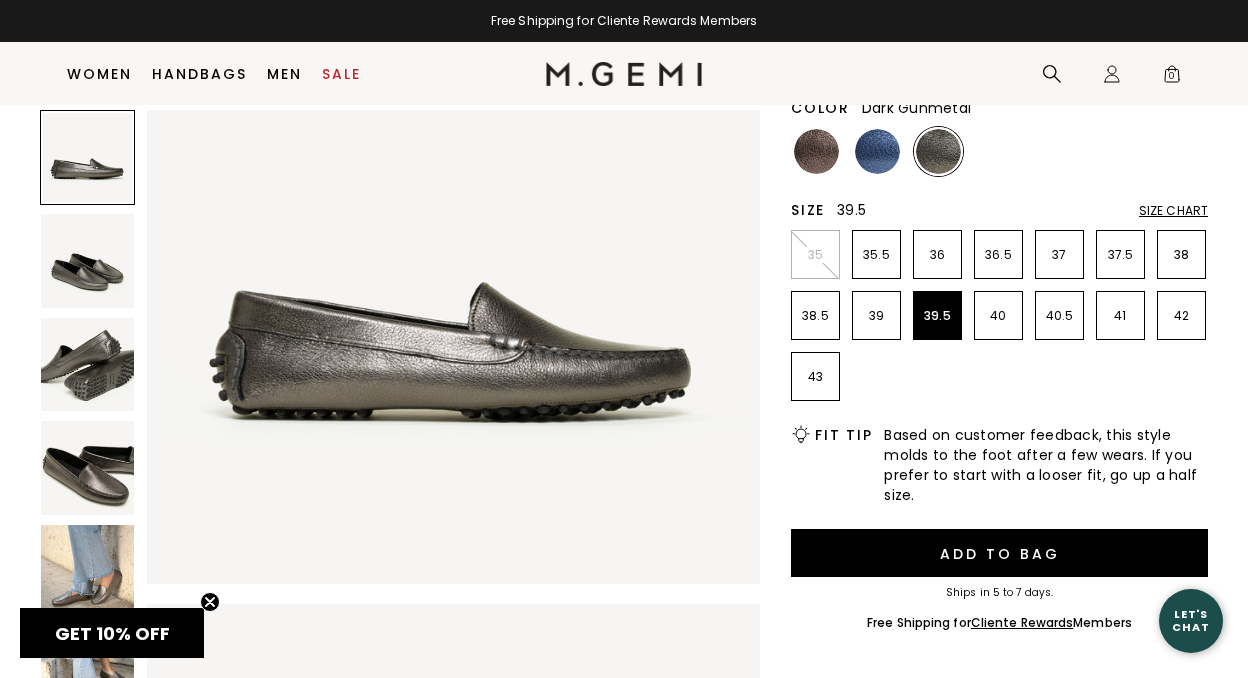 scroll, scrollTop: 237, scrollLeft: 0, axis: vertical 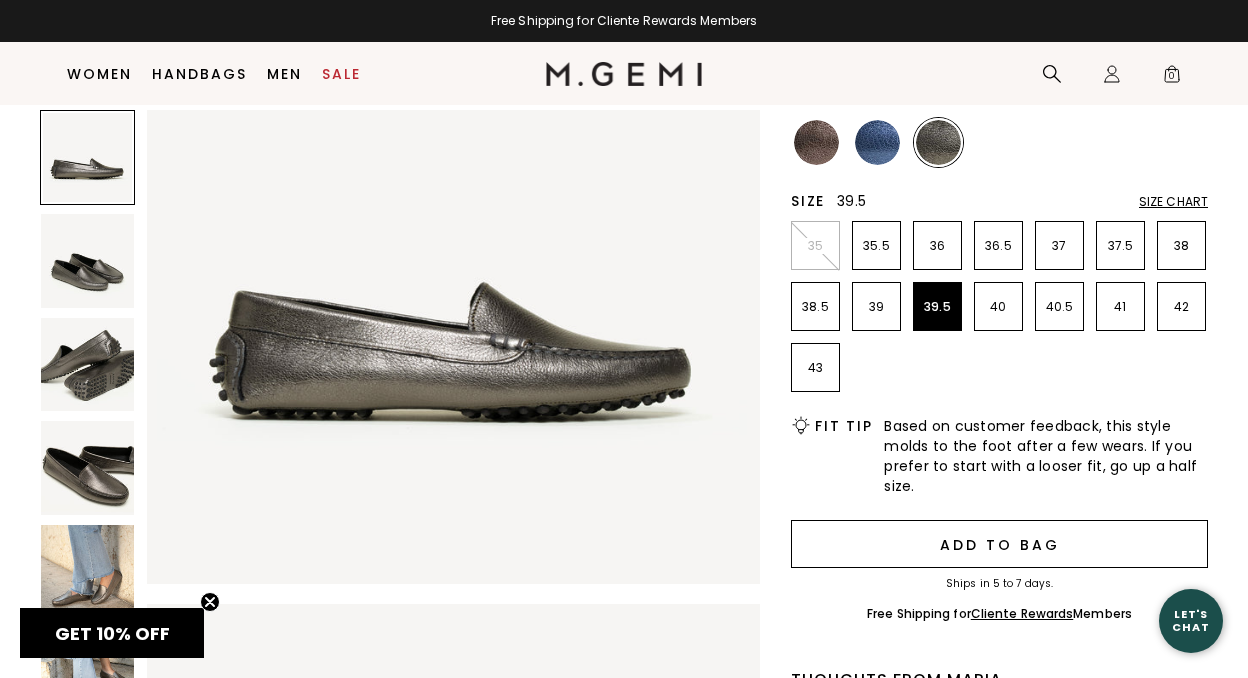 click on "Add to Bag" at bounding box center [999, 544] 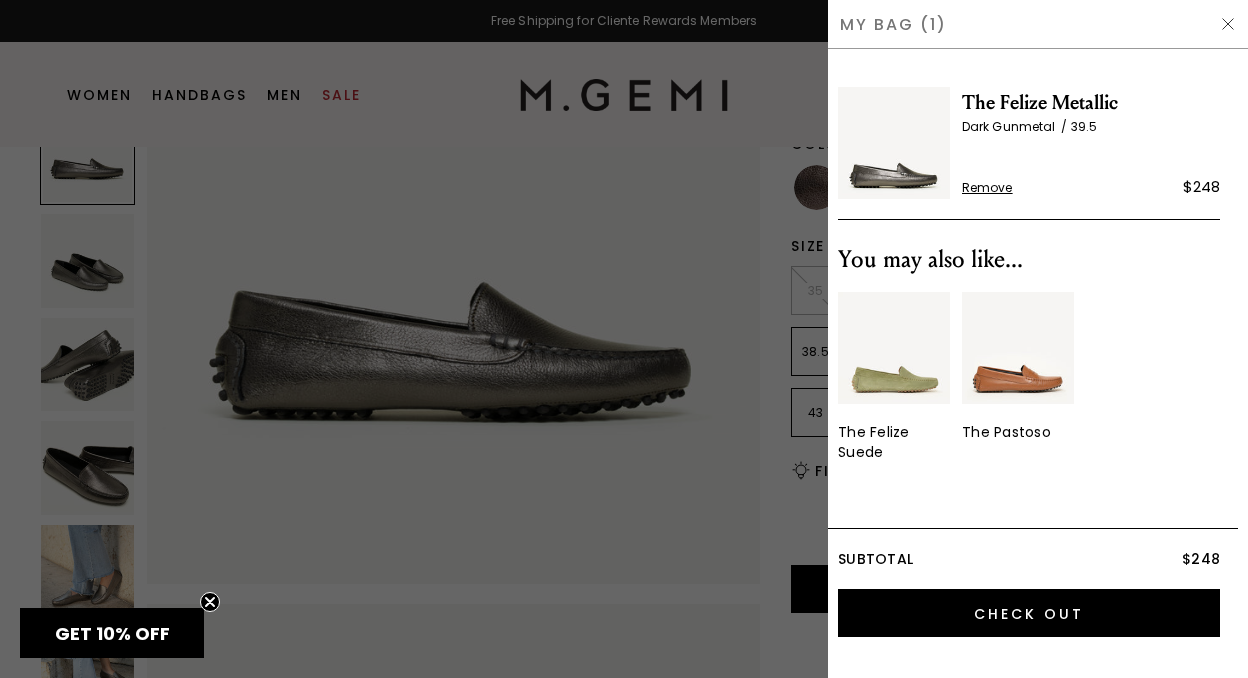 scroll, scrollTop: 0, scrollLeft: 0, axis: both 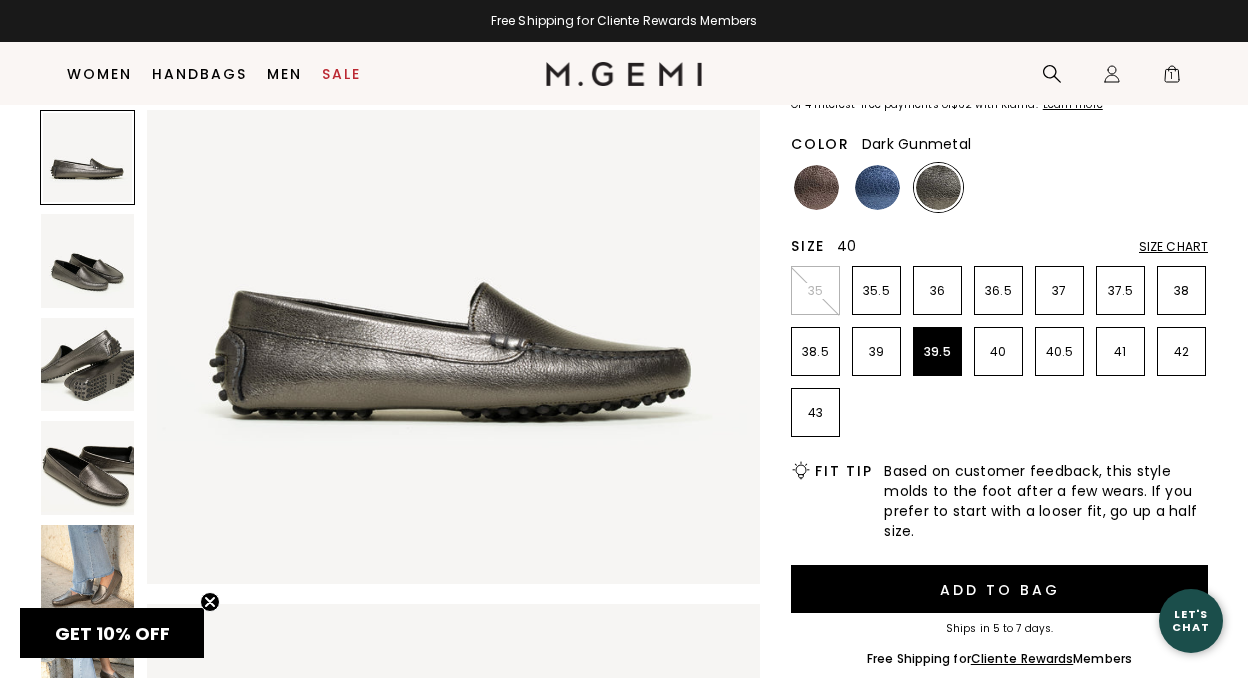 click on "40" at bounding box center [998, 351] 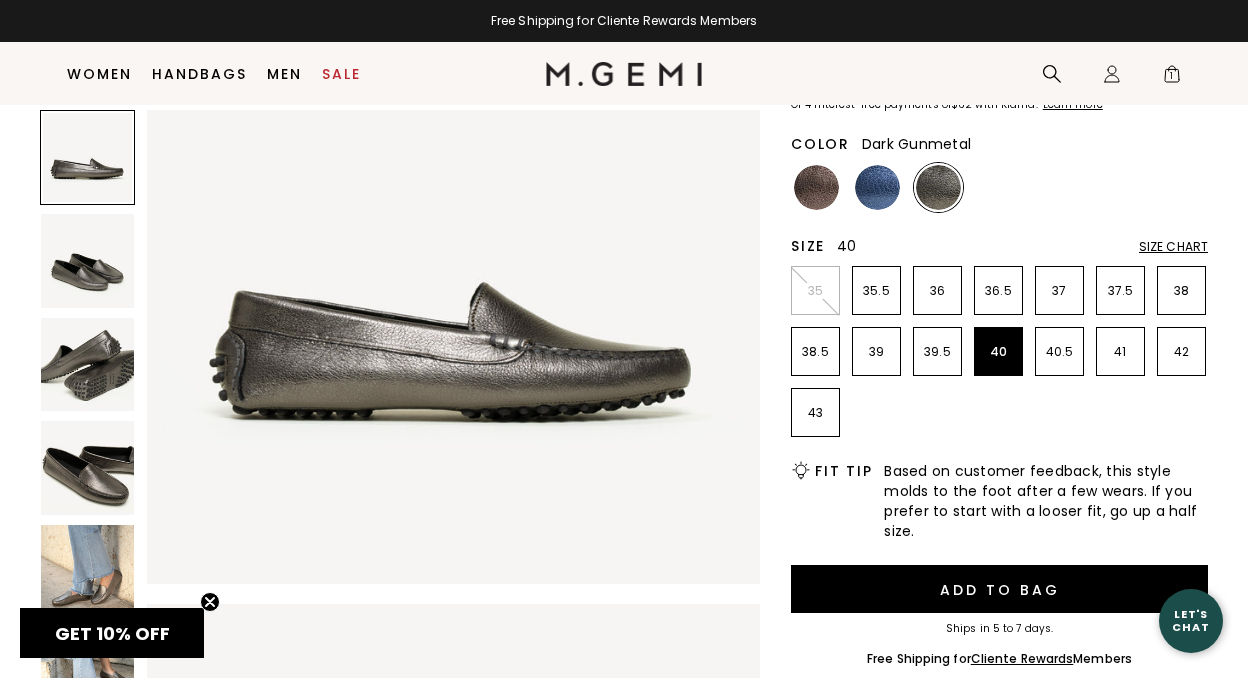 scroll, scrollTop: 0, scrollLeft: 0, axis: both 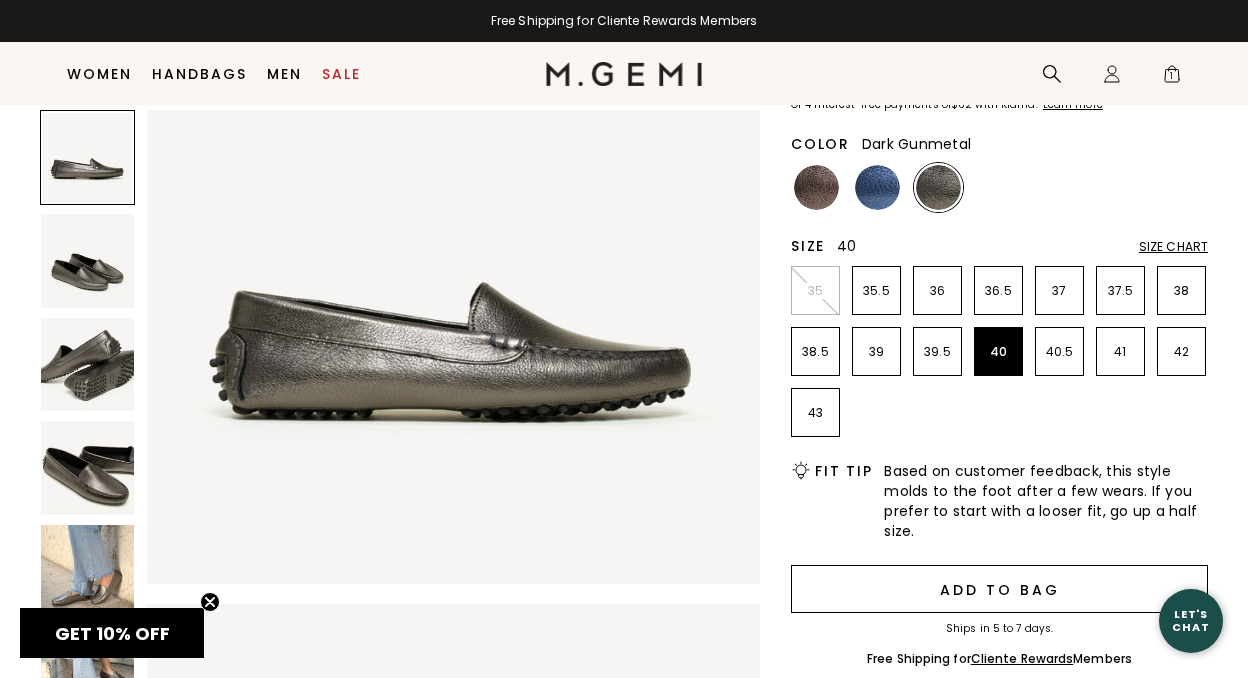 click on "Add to Bag" at bounding box center (999, 589) 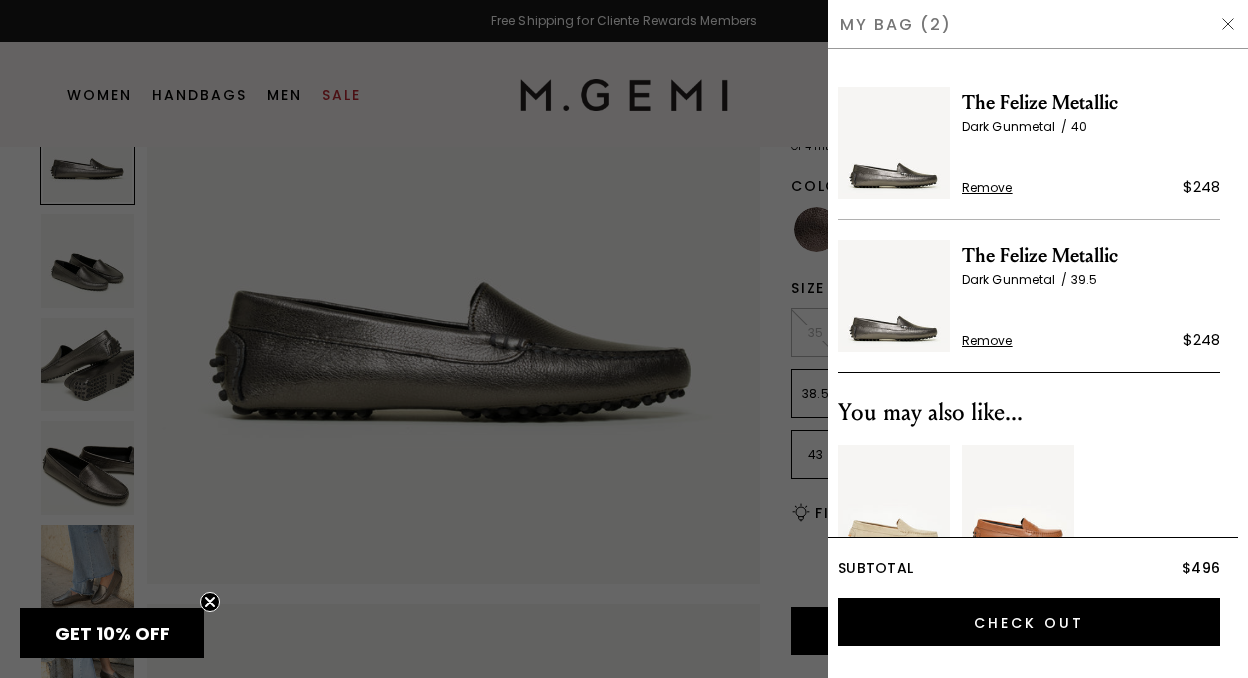 scroll, scrollTop: 0, scrollLeft: 0, axis: both 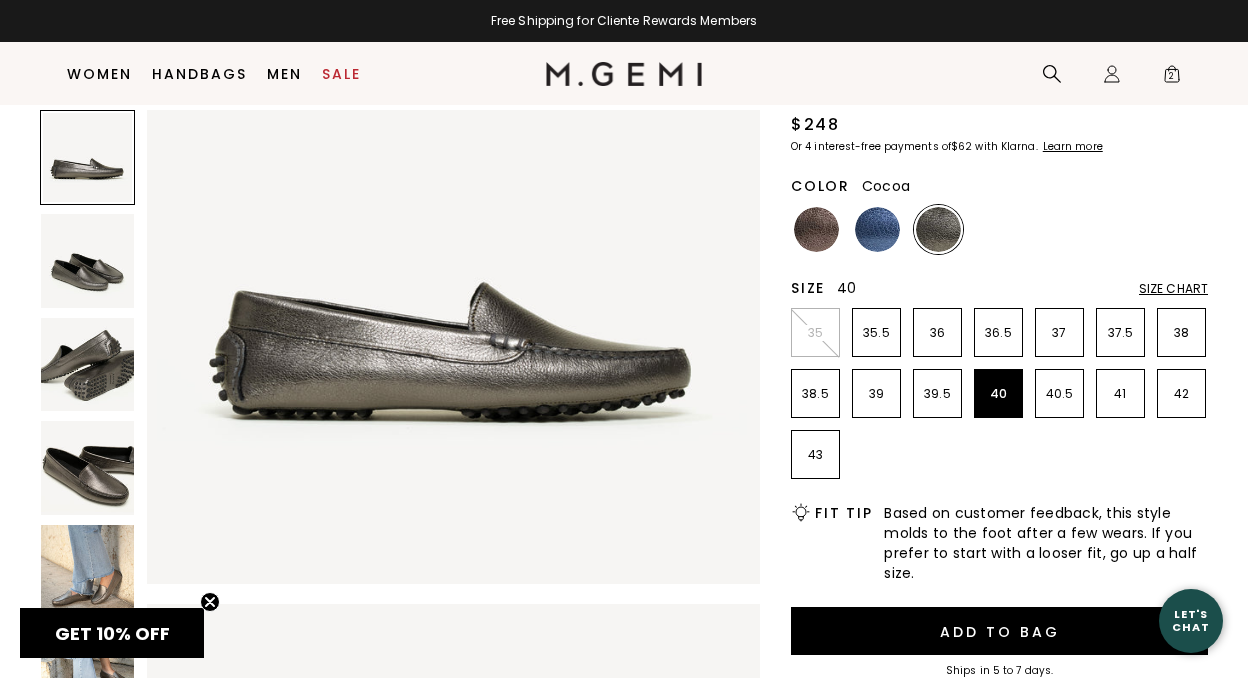 click at bounding box center (816, 229) 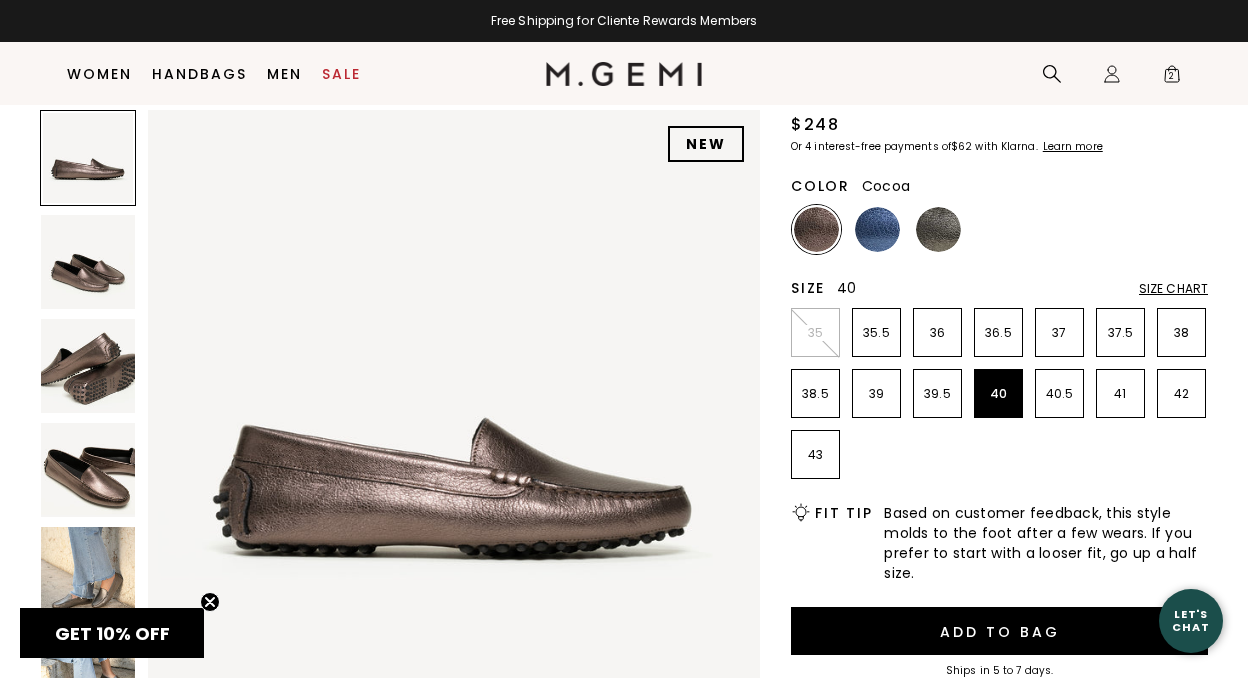 scroll, scrollTop: 0, scrollLeft: 0, axis: both 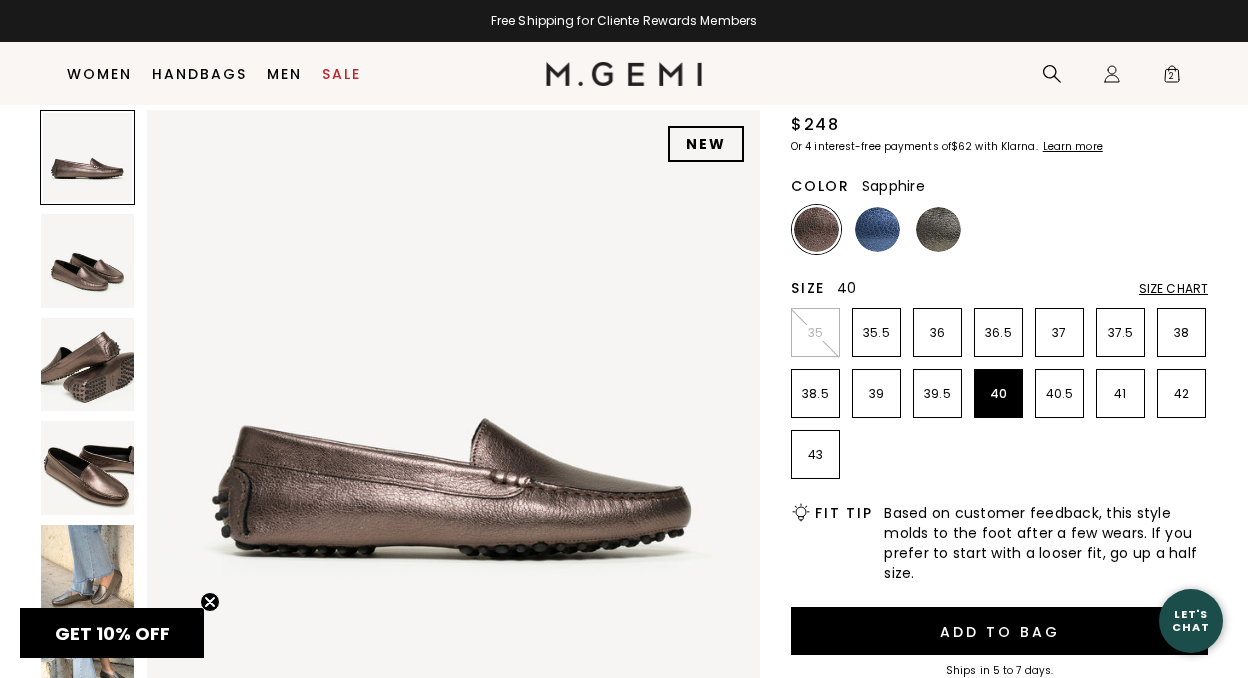 click at bounding box center (877, 229) 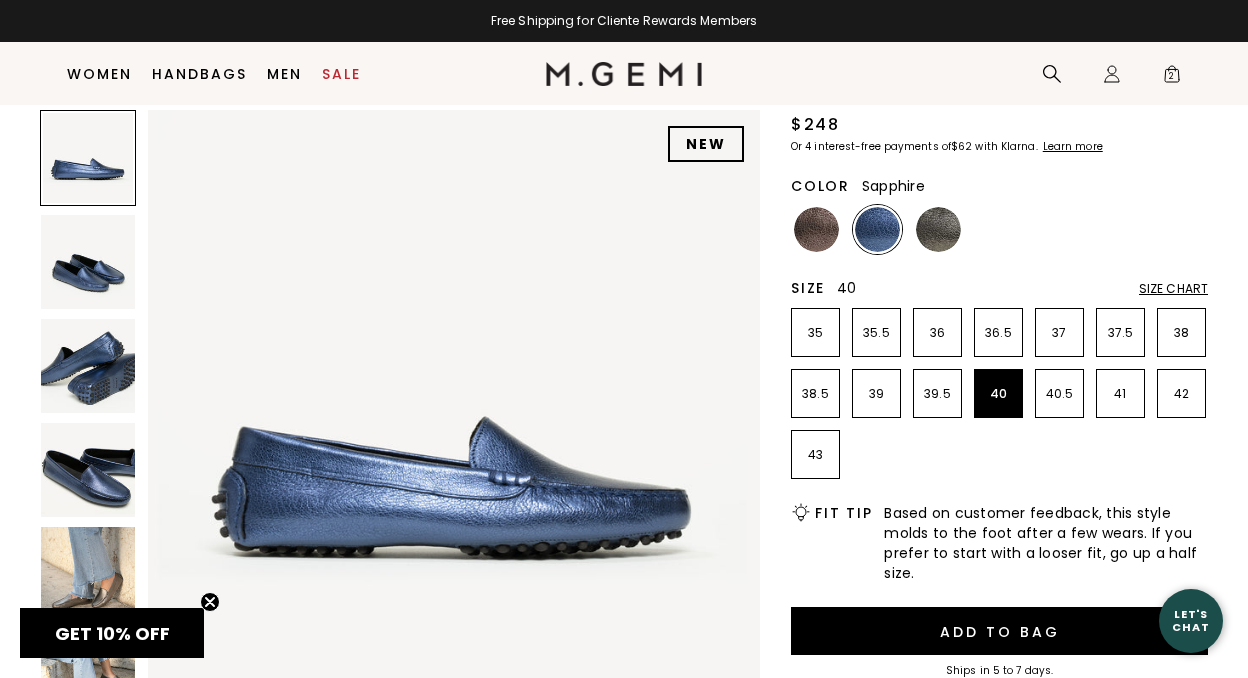 scroll, scrollTop: 0, scrollLeft: 0, axis: both 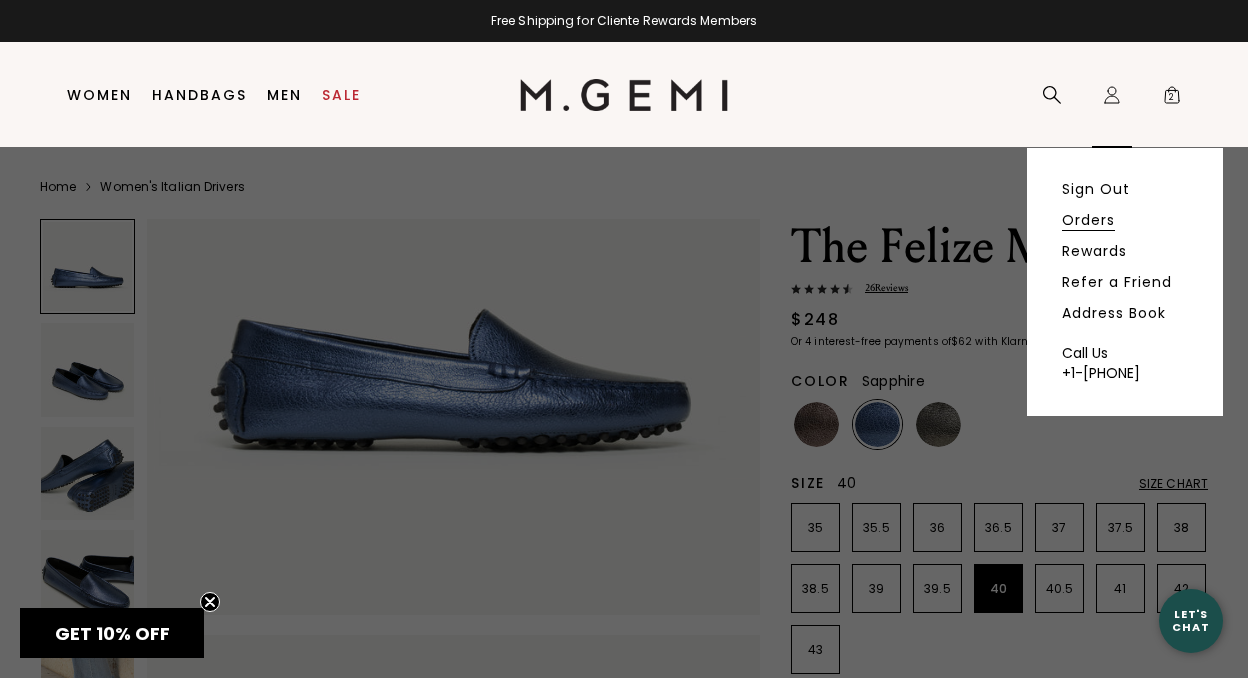 click on "Orders" at bounding box center (1088, 220) 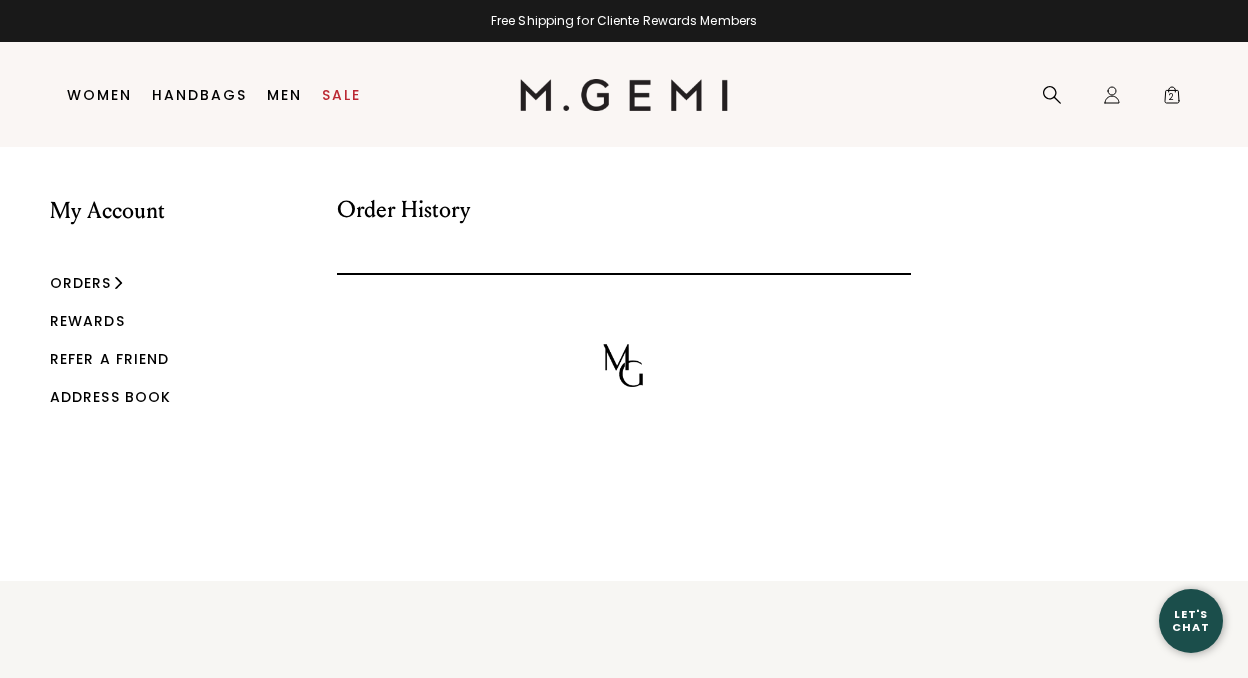 scroll, scrollTop: 0, scrollLeft: 0, axis: both 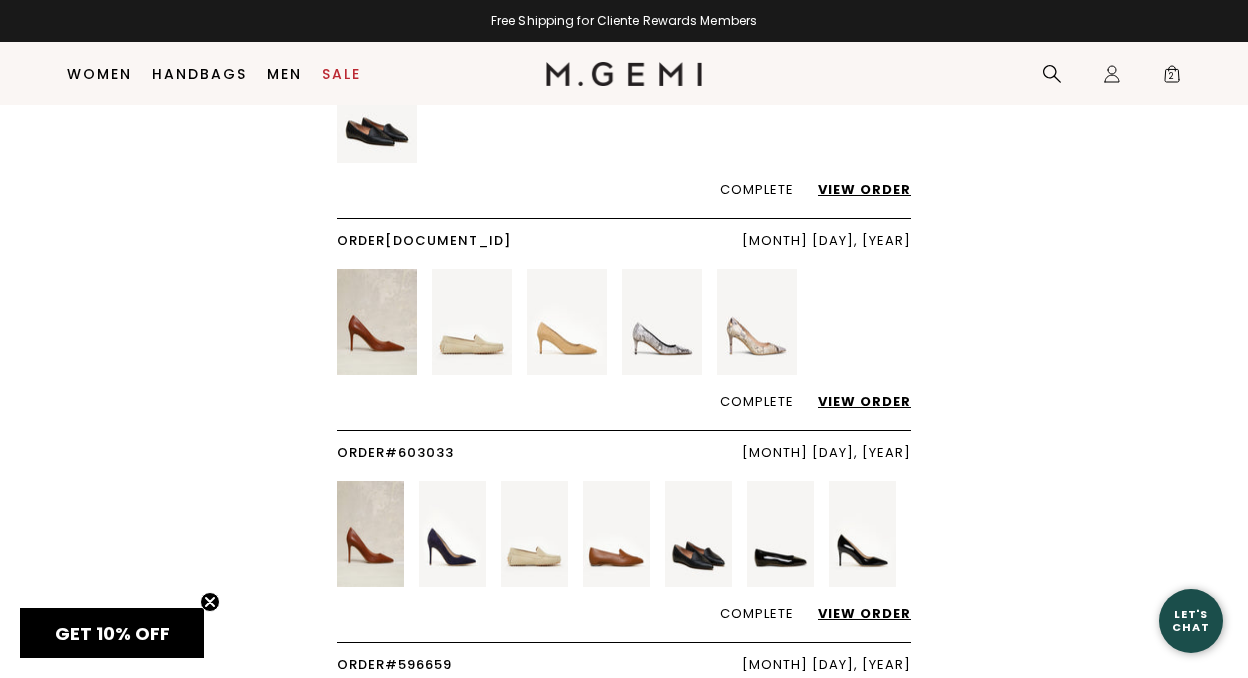 click at bounding box center [624, 322] 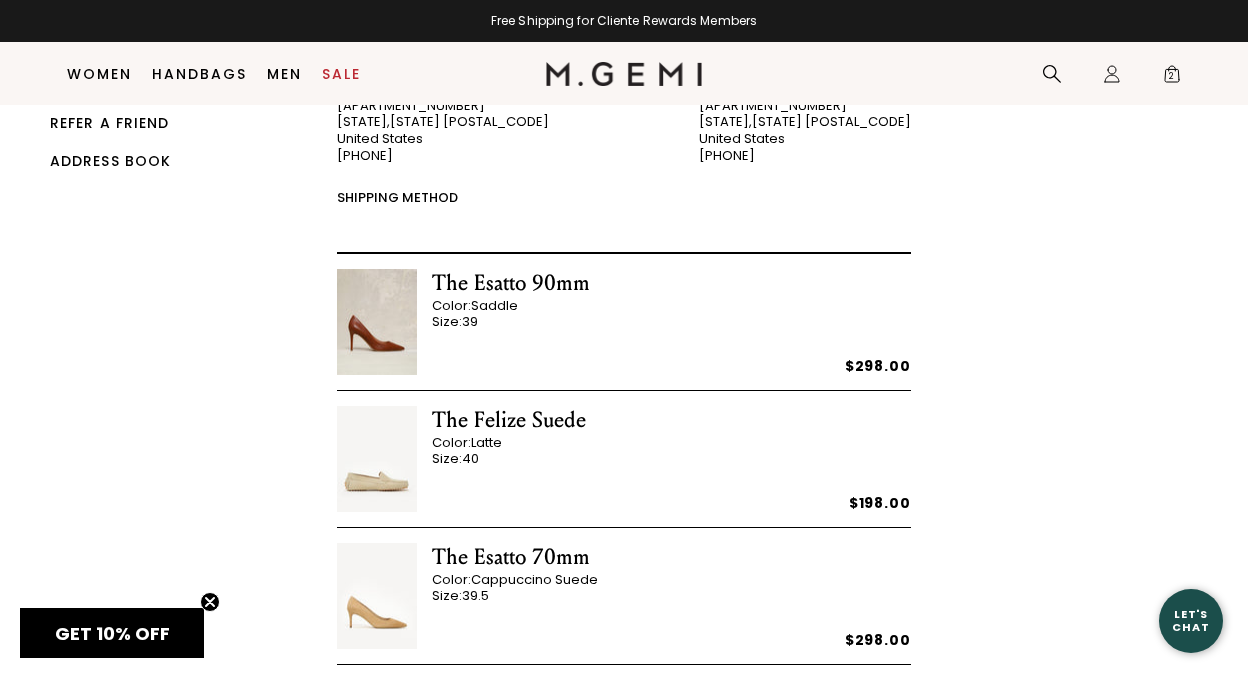 scroll, scrollTop: 189, scrollLeft: 0, axis: vertical 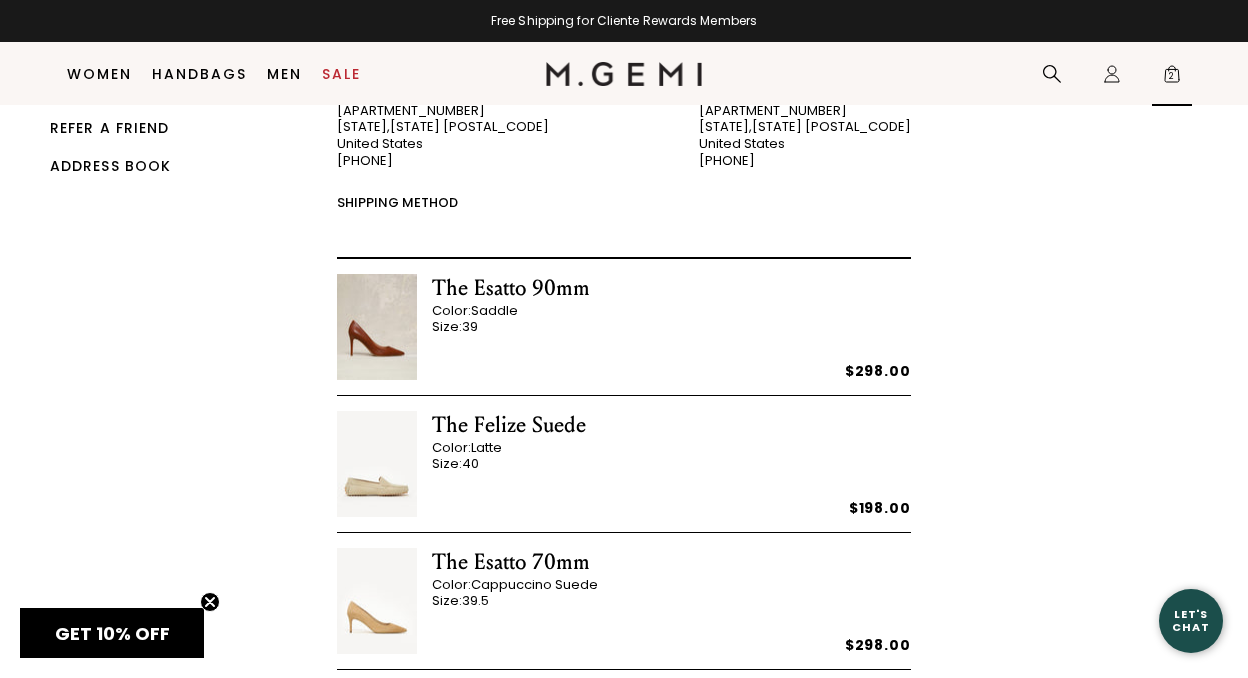 click on "2" at bounding box center [1172, 78] 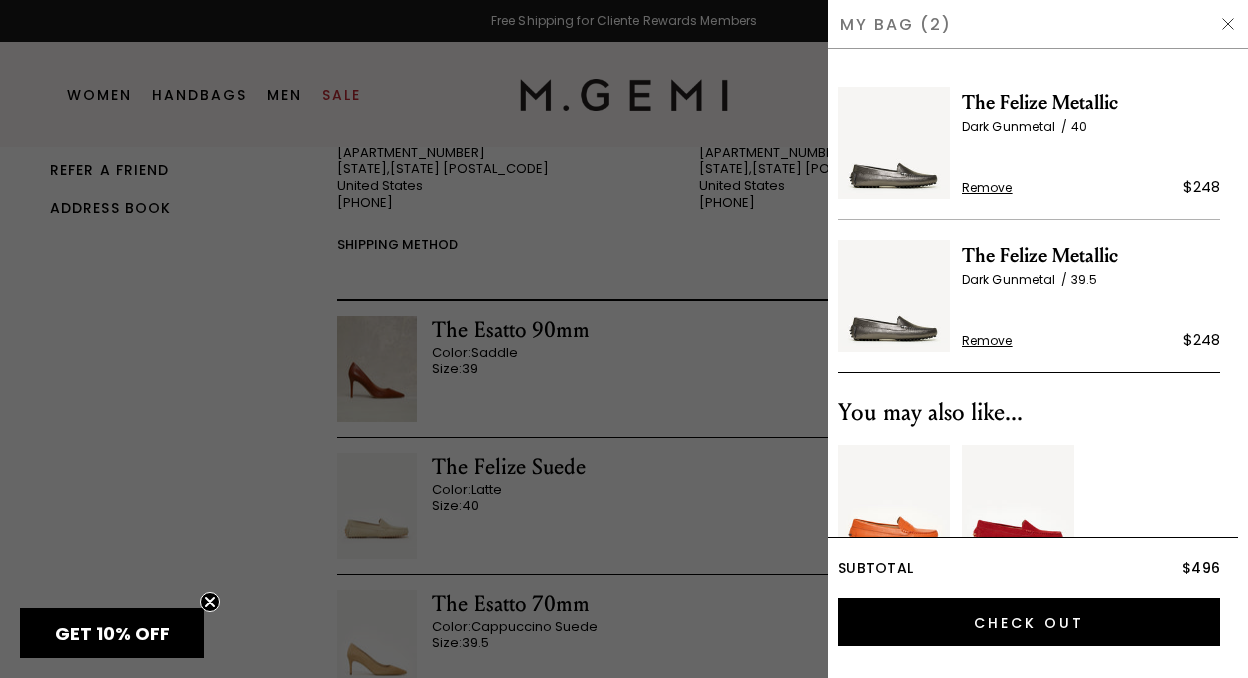 scroll, scrollTop: 0, scrollLeft: 0, axis: both 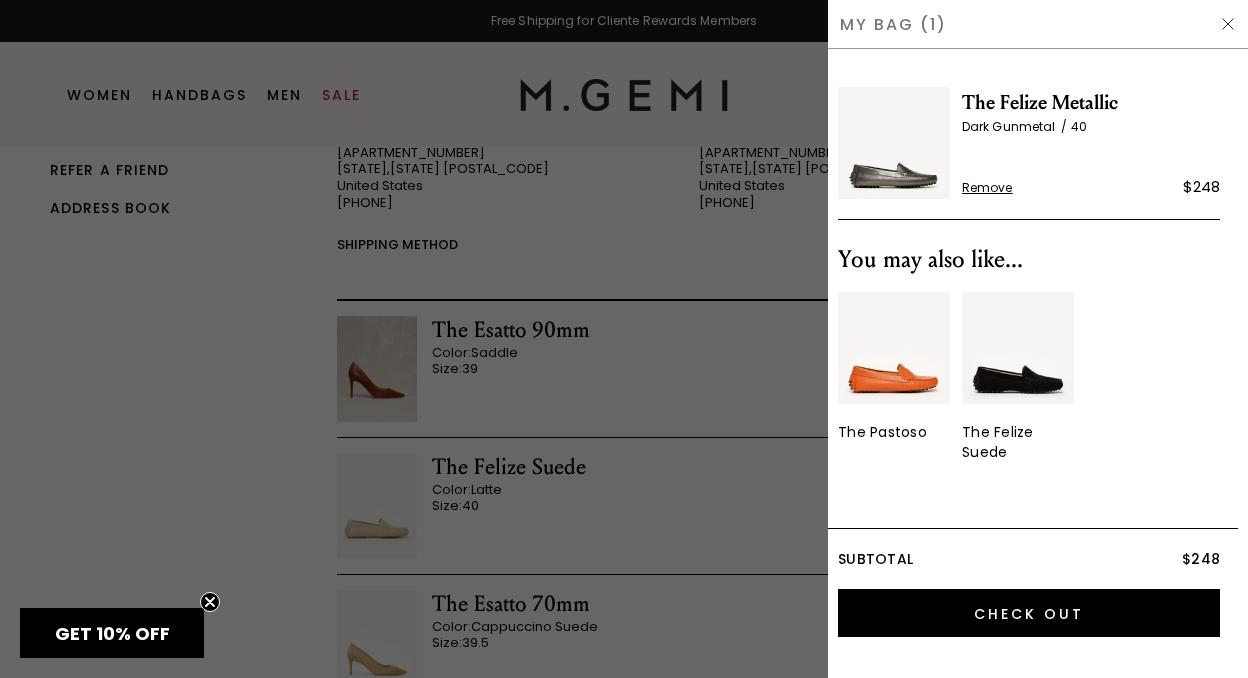 click at bounding box center (894, 348) 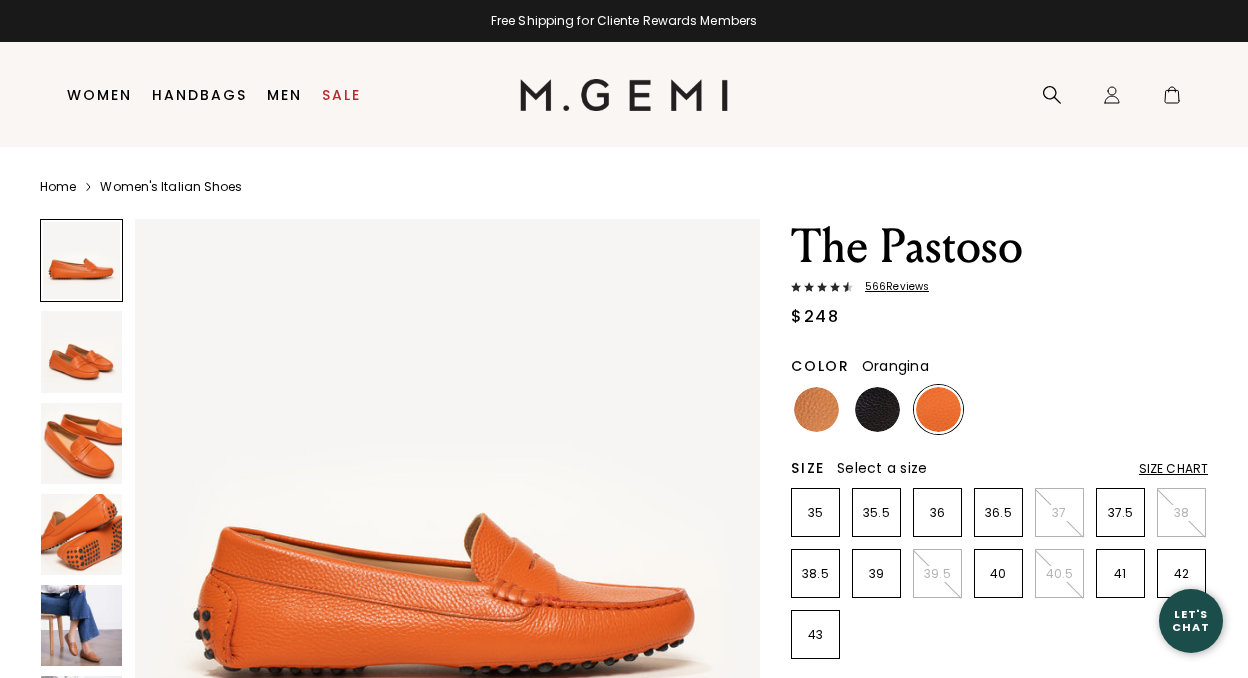 scroll, scrollTop: 0, scrollLeft: 0, axis: both 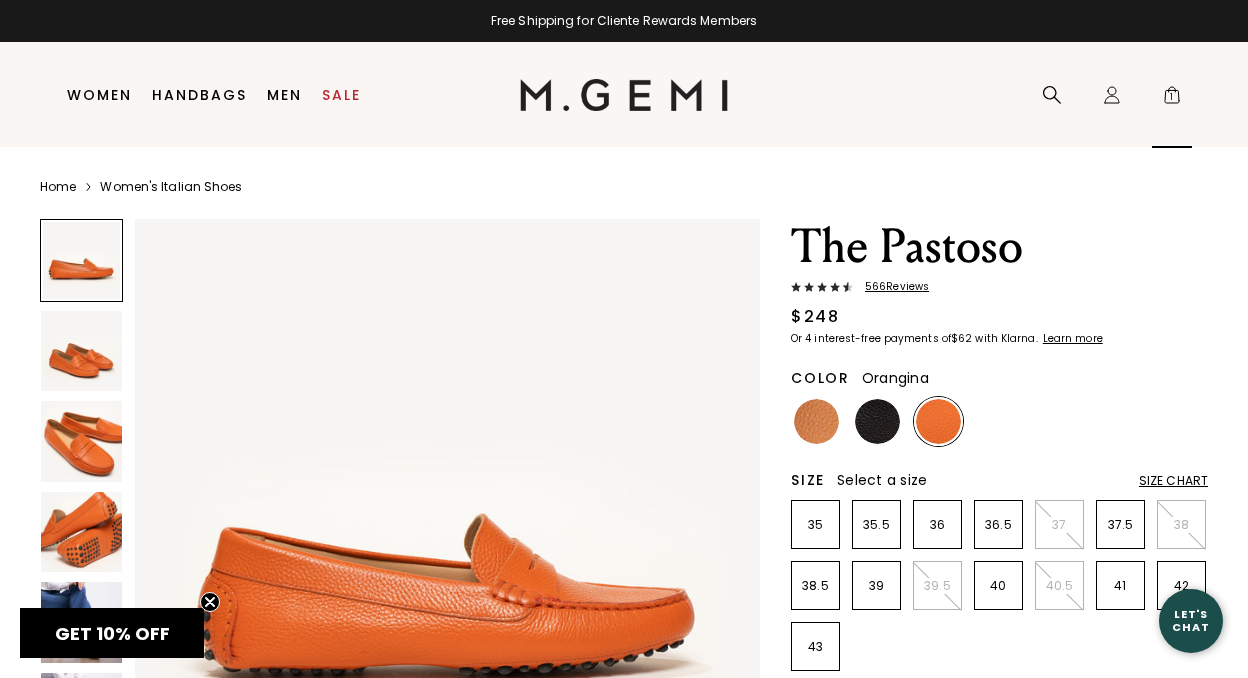 click on "1" at bounding box center [1172, 99] 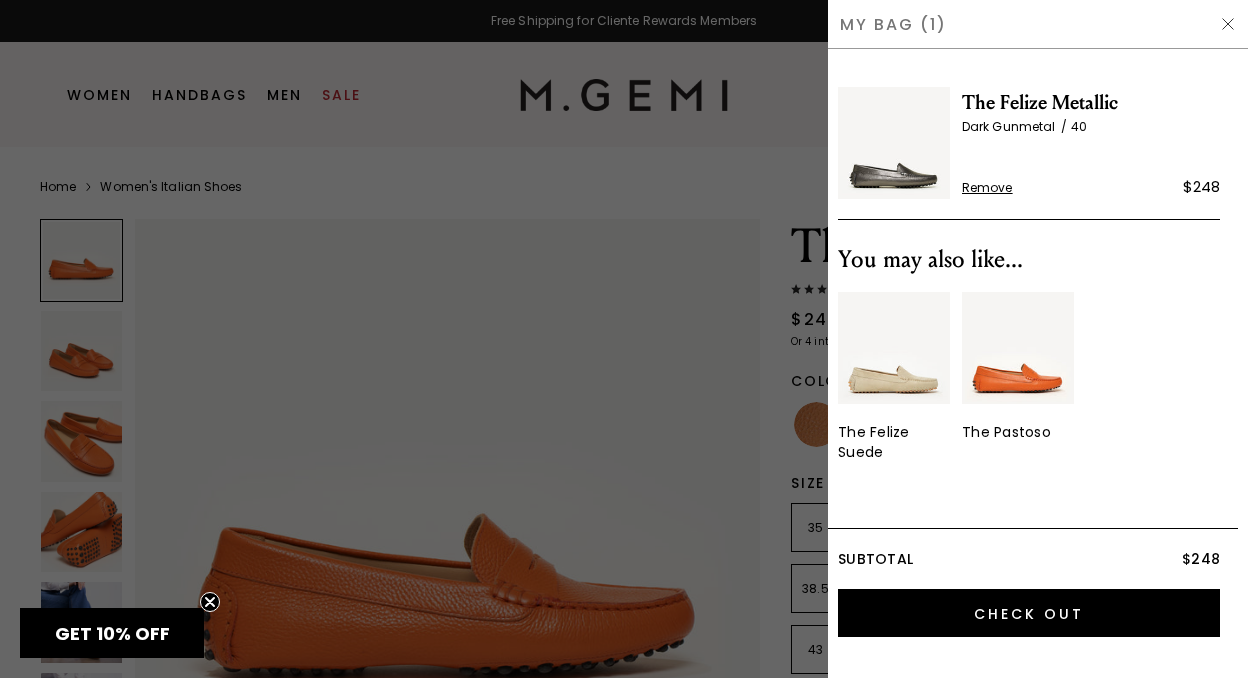 scroll, scrollTop: 0, scrollLeft: 0, axis: both 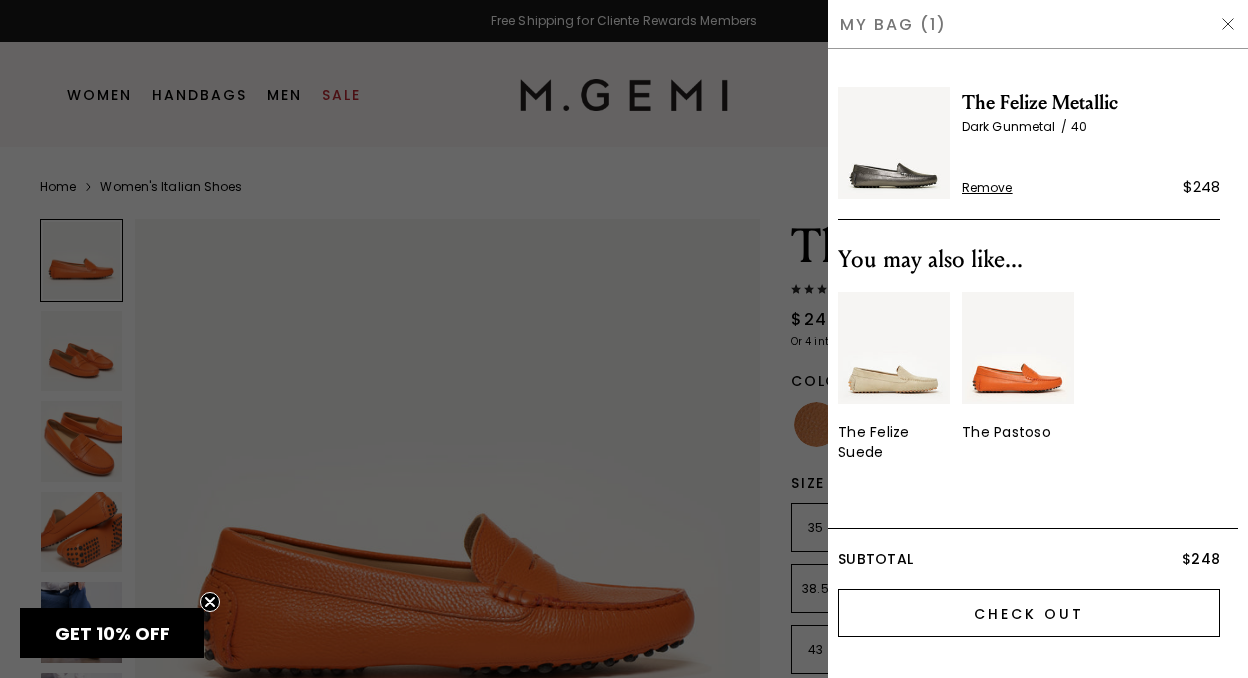 click on "Check Out" at bounding box center (1029, 613) 